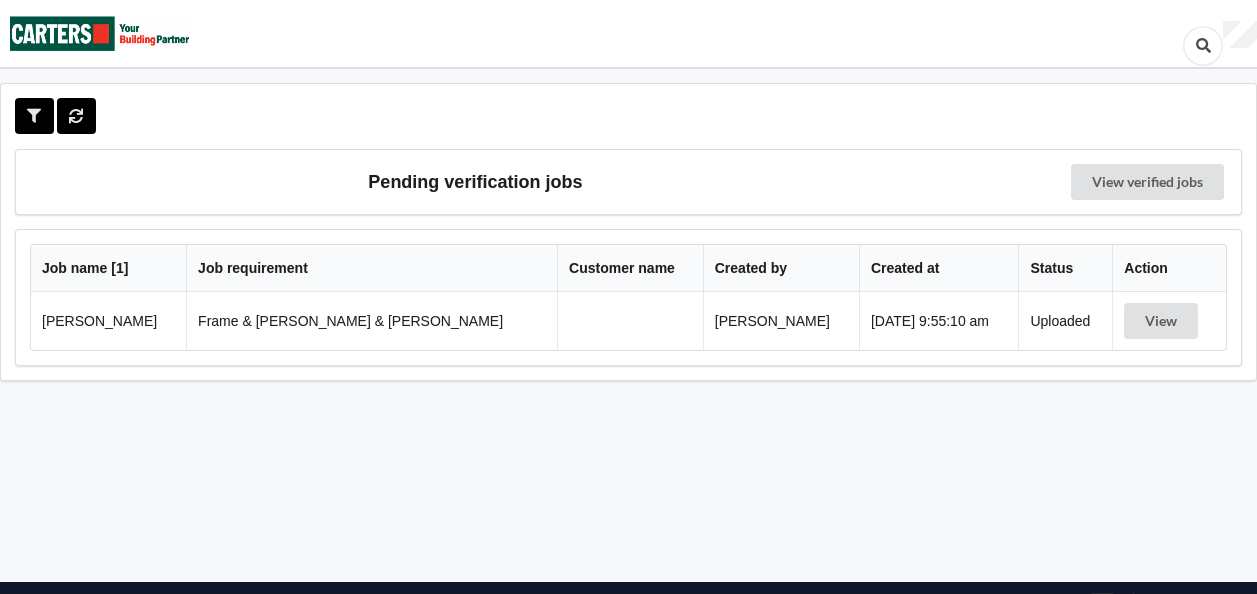 scroll, scrollTop: 0, scrollLeft: 0, axis: both 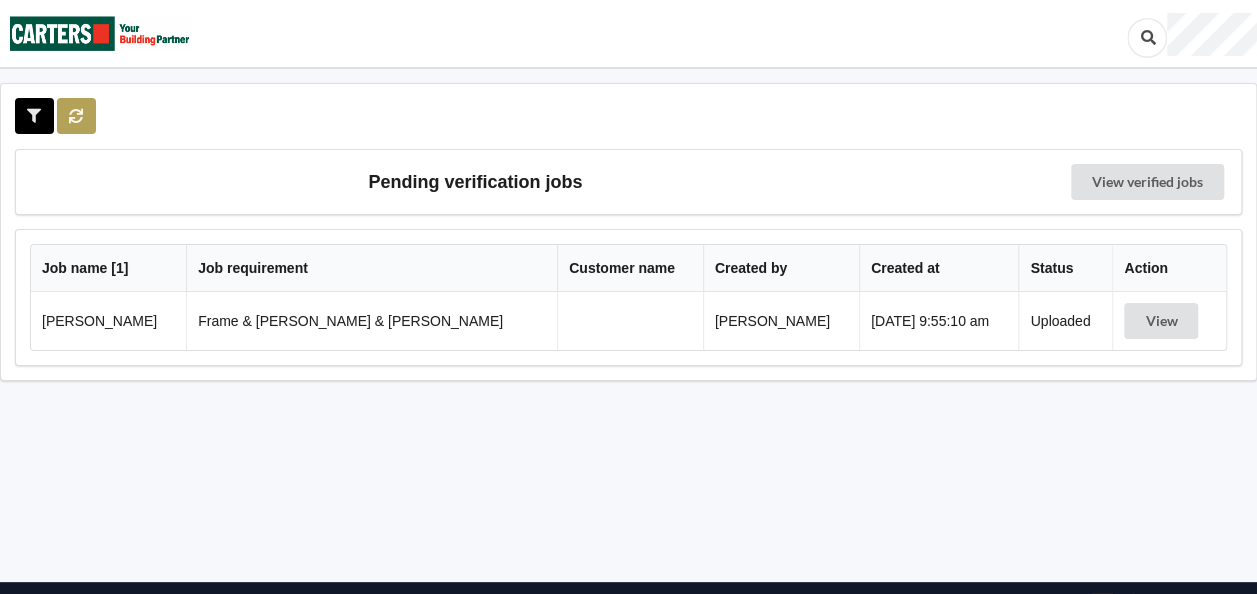 click at bounding box center [76, 115] 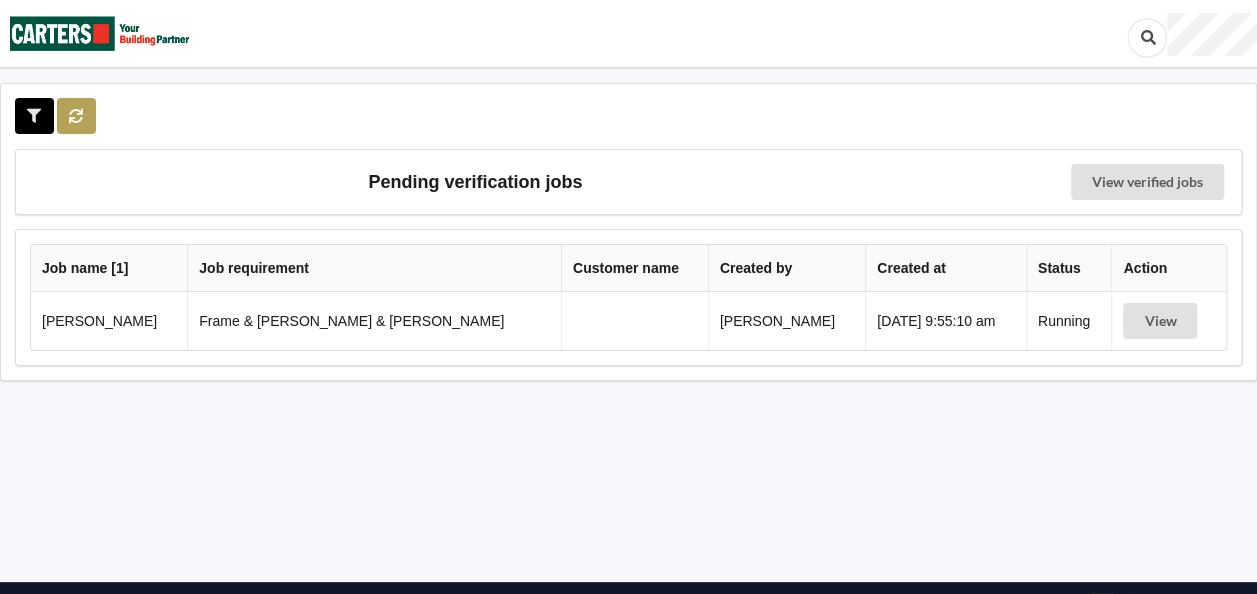 click at bounding box center (76, 116) 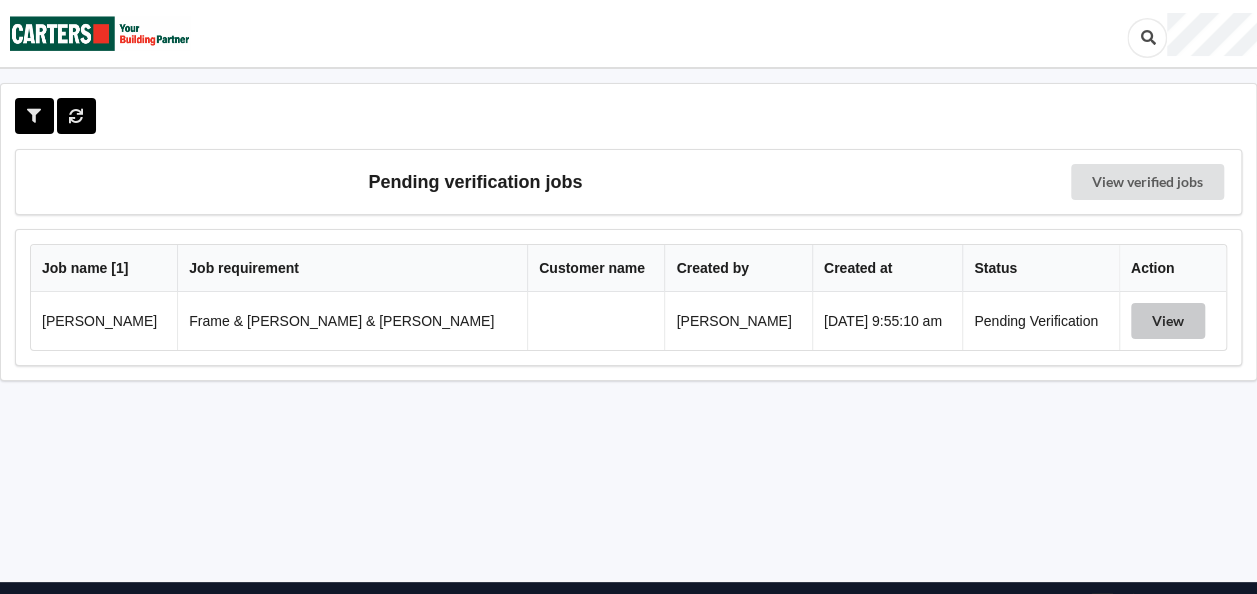 click on "View" at bounding box center (1168, 321) 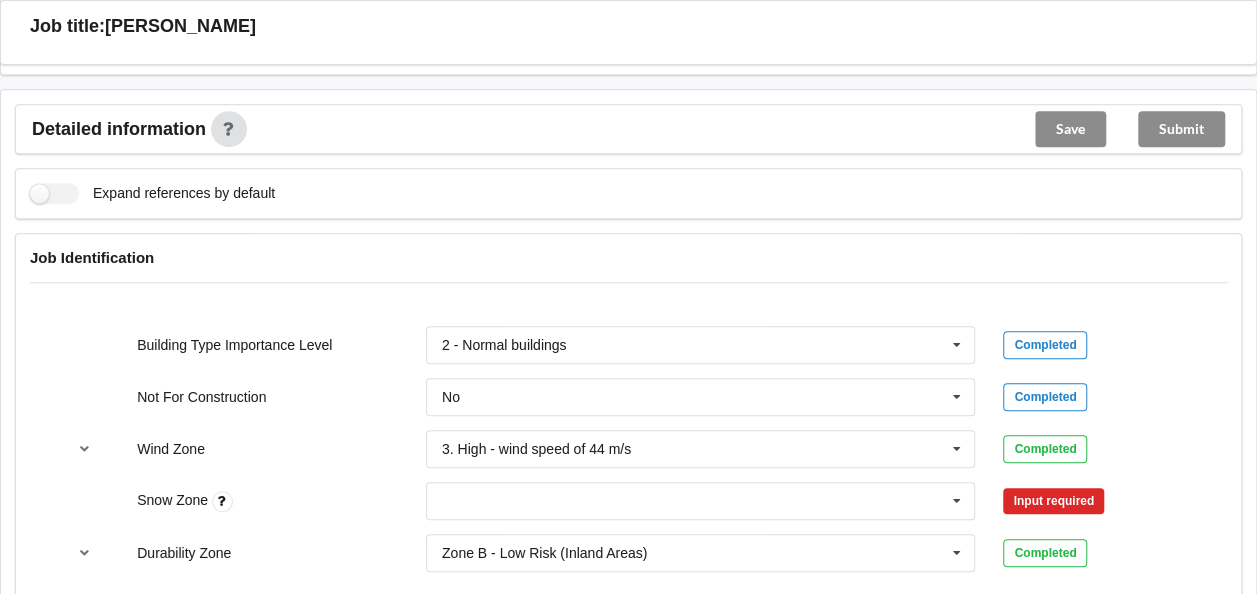 scroll, scrollTop: 800, scrollLeft: 0, axis: vertical 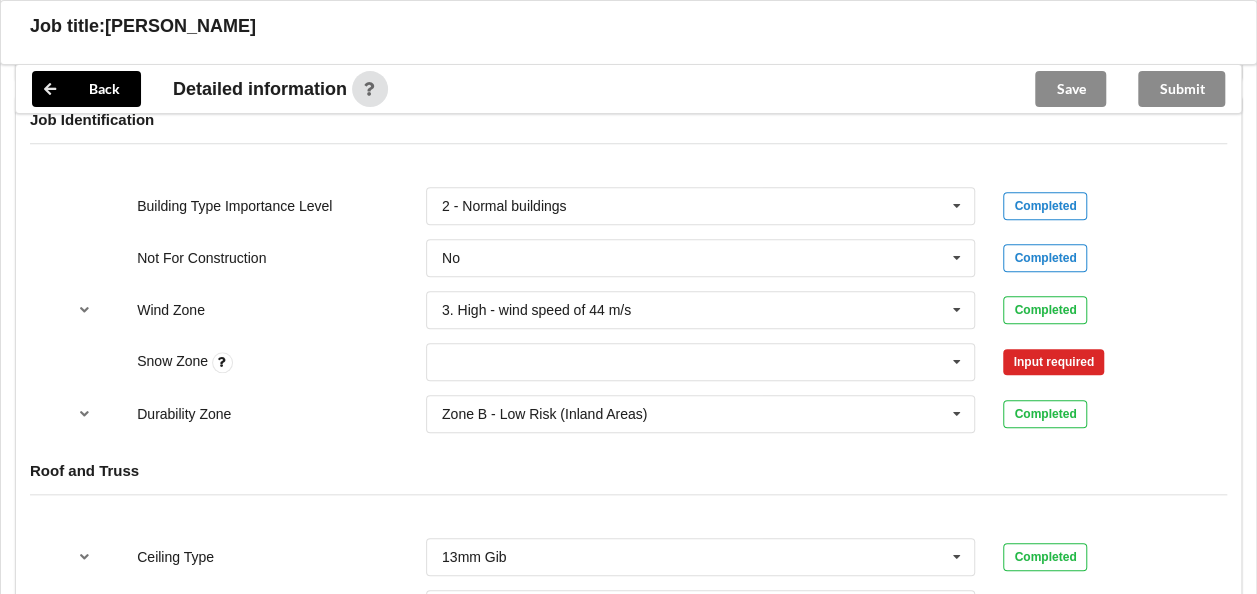 click on "Zone B - Low Risk (Inland Areas) Zone B - Low Risk (Inland Areas) Zone C - Medium Risk (Inland Coastal Areas) Zone D - High Risk (Coastal Areas)" at bounding box center [701, 414] 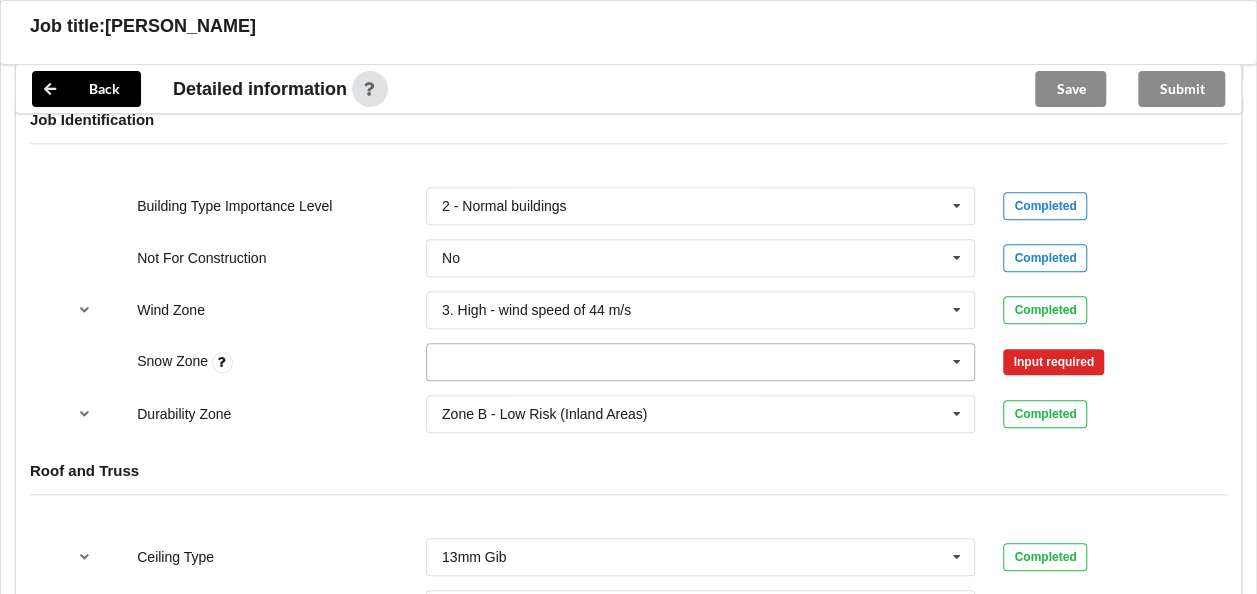 click at bounding box center [702, 362] 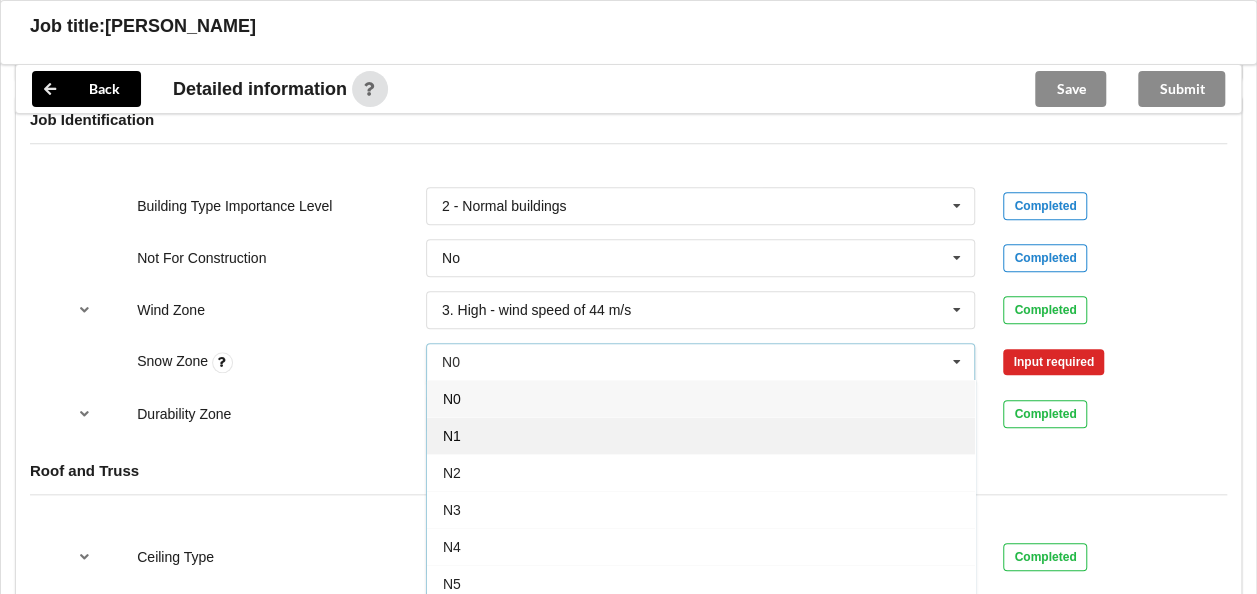 click on "N1" at bounding box center [701, 435] 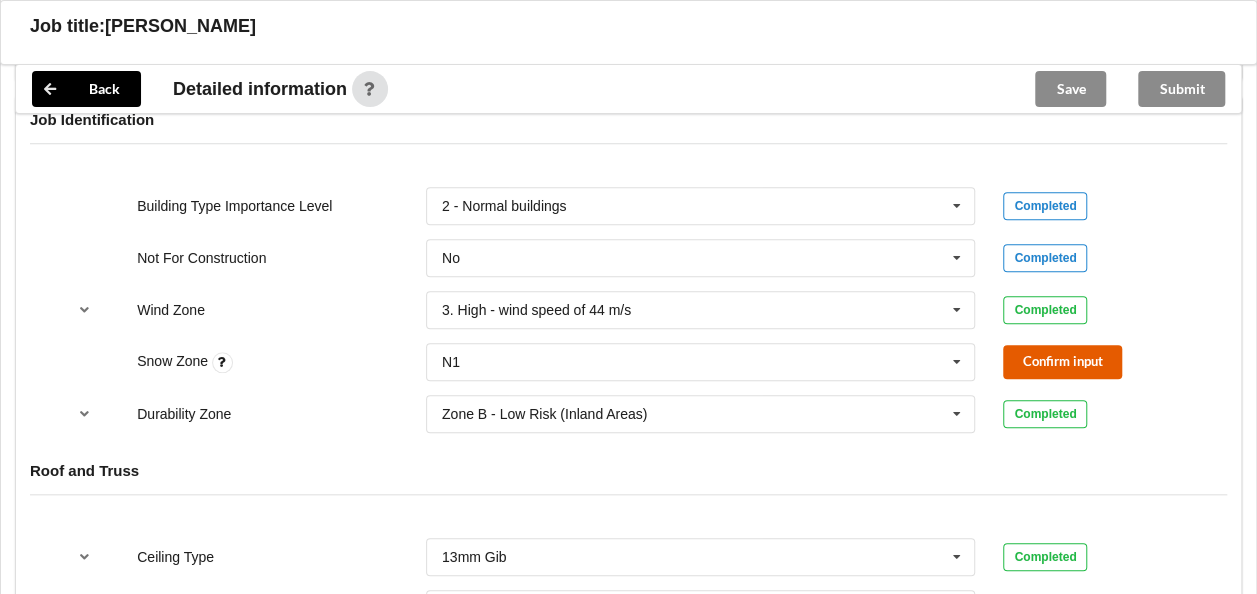click on "Confirm input" at bounding box center [1062, 361] 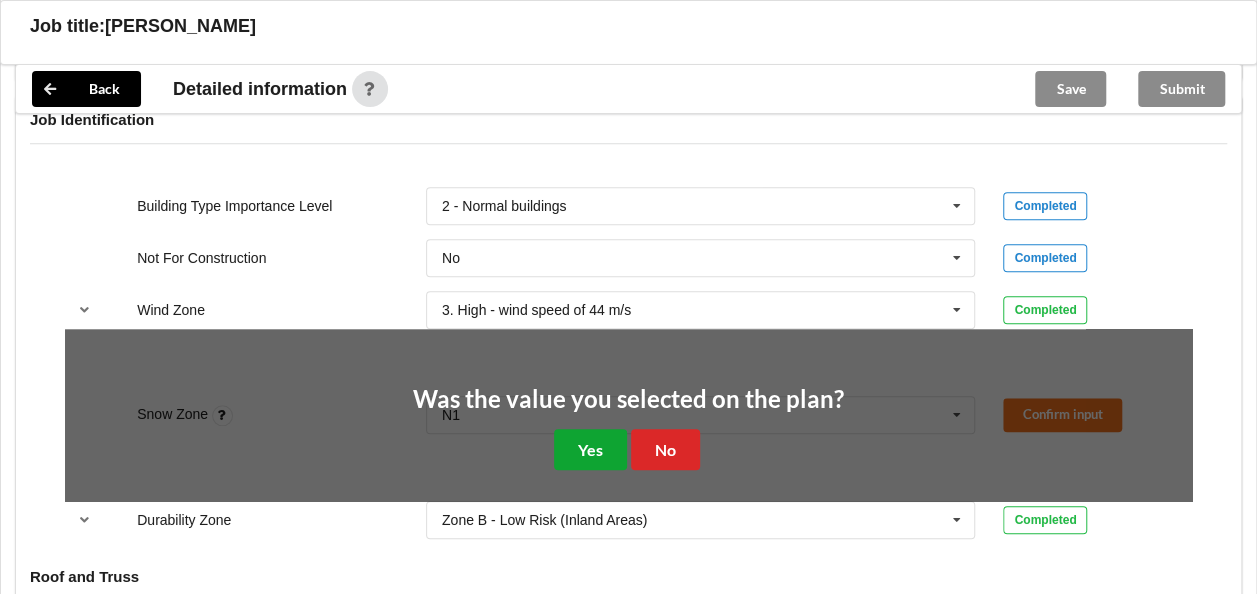 click on "Yes" at bounding box center (590, 449) 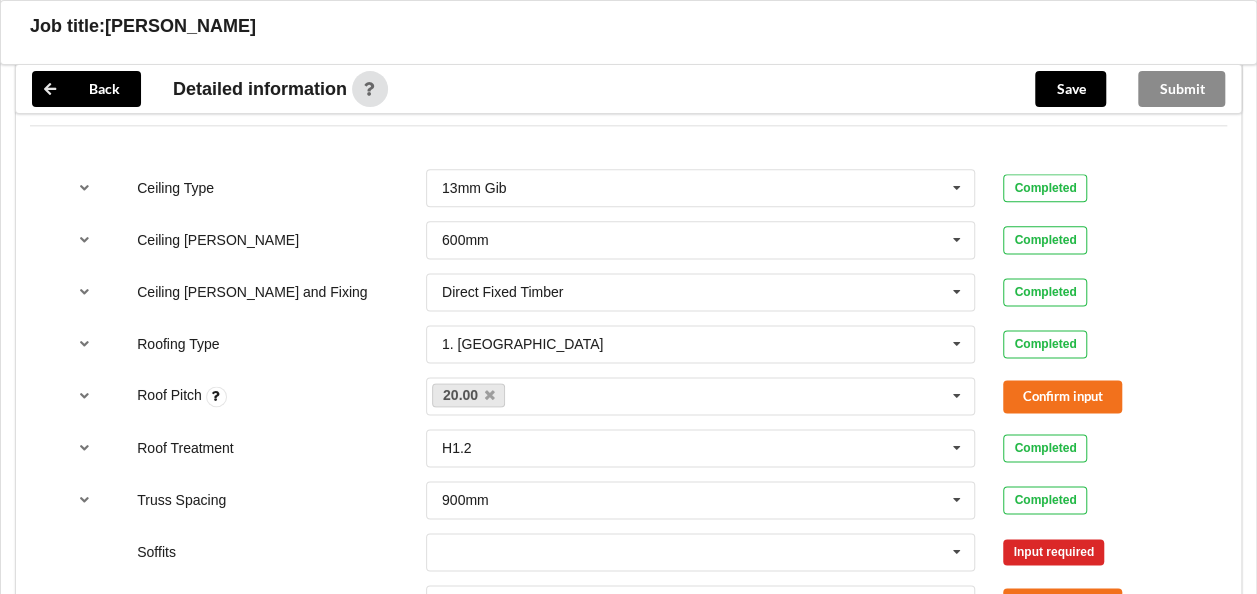 scroll, scrollTop: 1200, scrollLeft: 0, axis: vertical 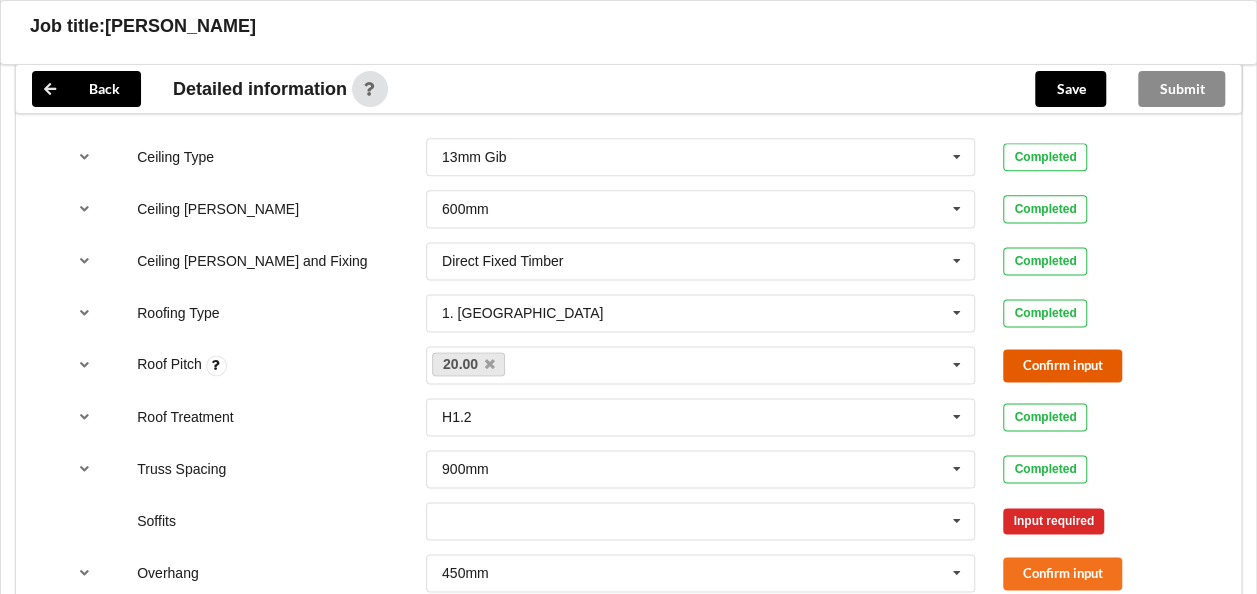 click on "Confirm input" at bounding box center [1062, 365] 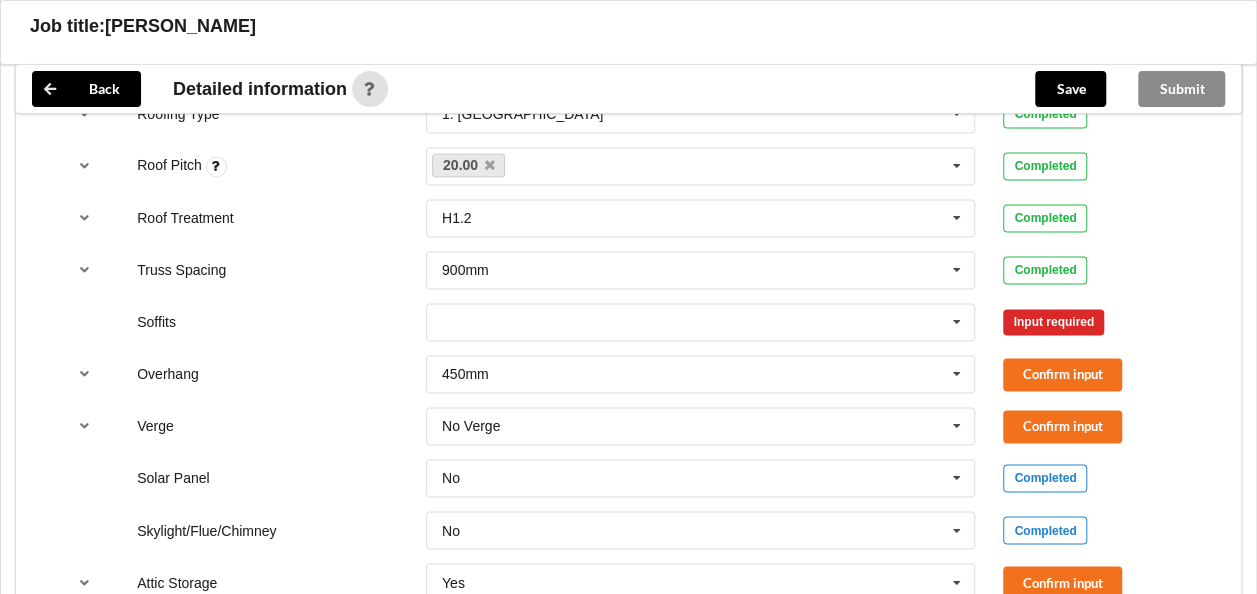 scroll, scrollTop: 1400, scrollLeft: 0, axis: vertical 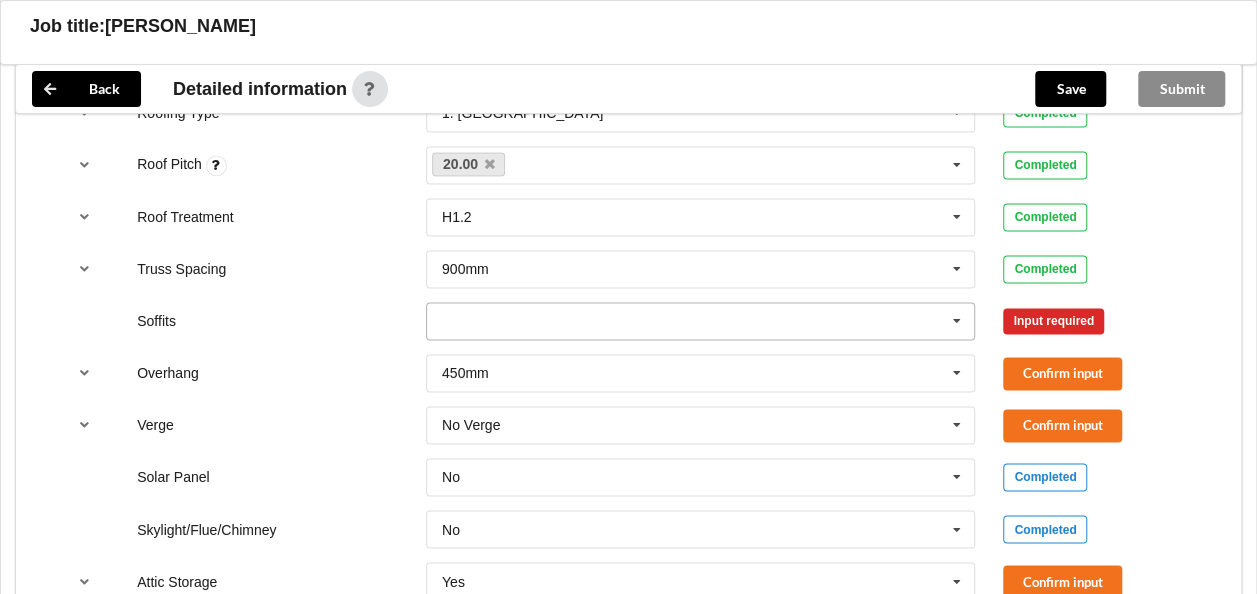click at bounding box center (702, 321) 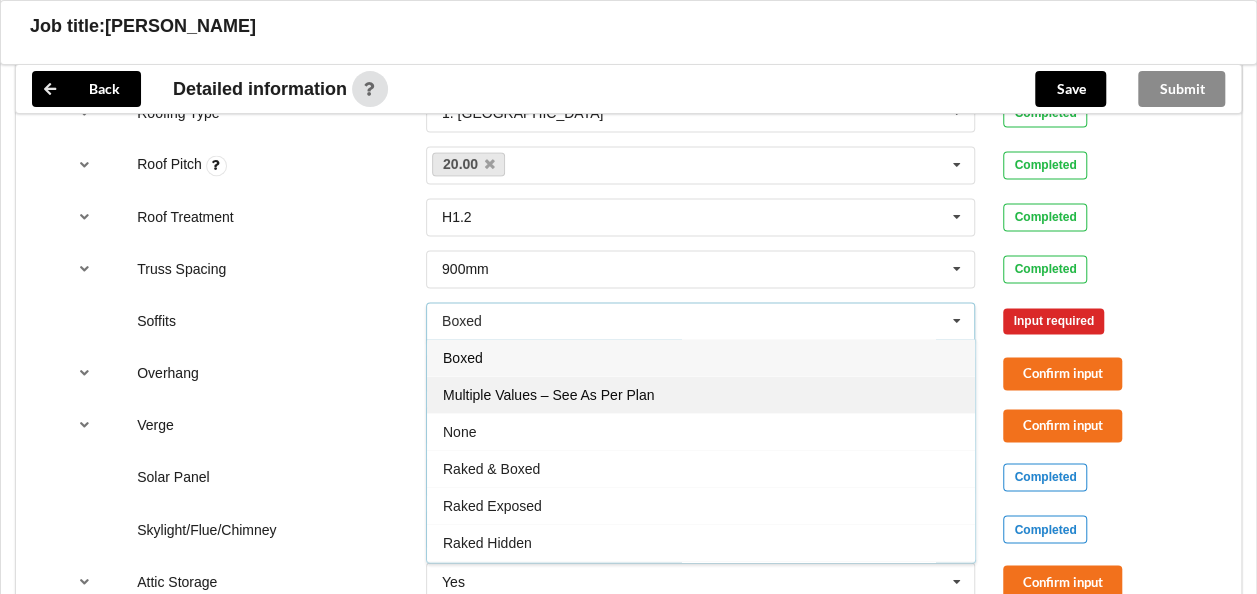 click on "Multiple Values – See As Per Plan" at bounding box center [548, 395] 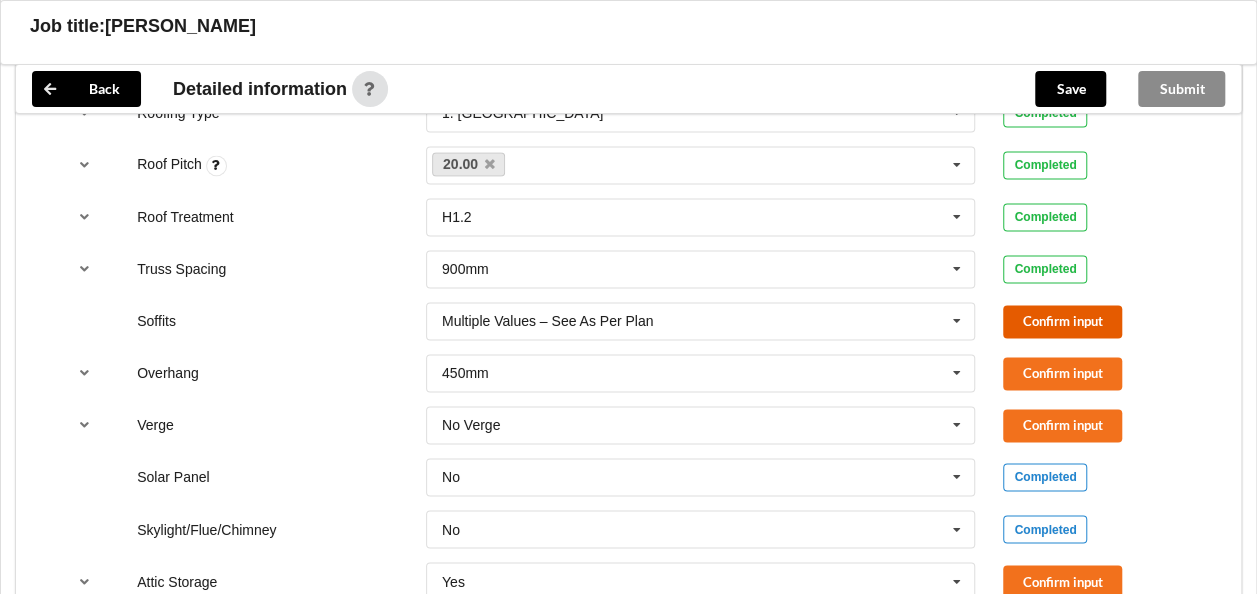 click on "Confirm input" at bounding box center (1062, 321) 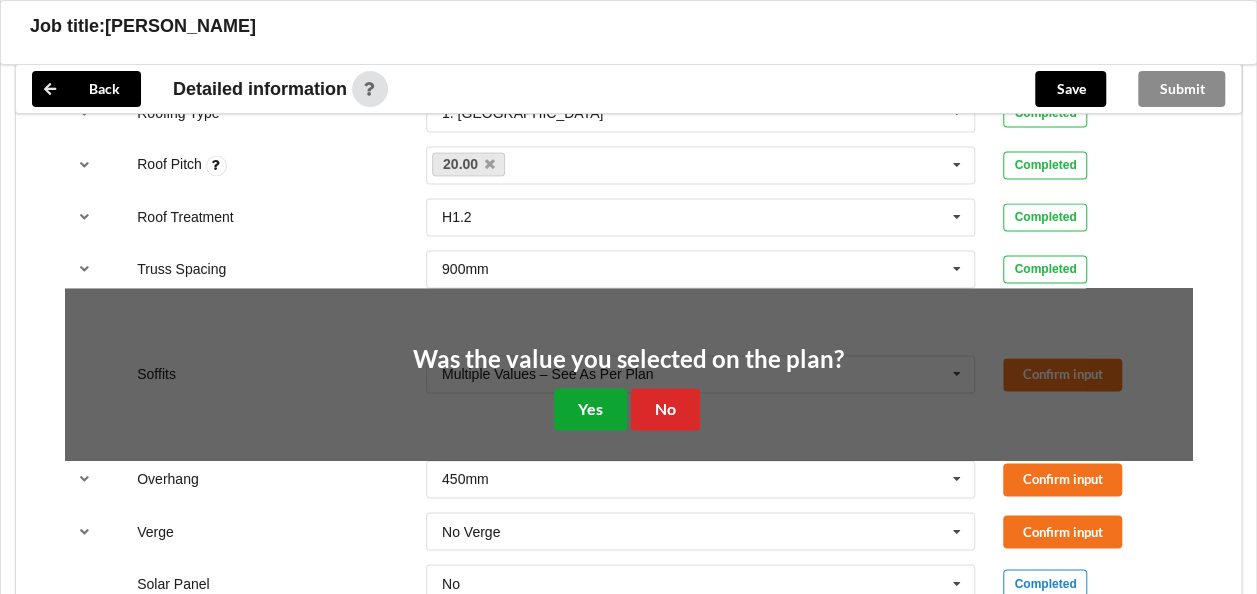 click on "Yes" at bounding box center [590, 408] 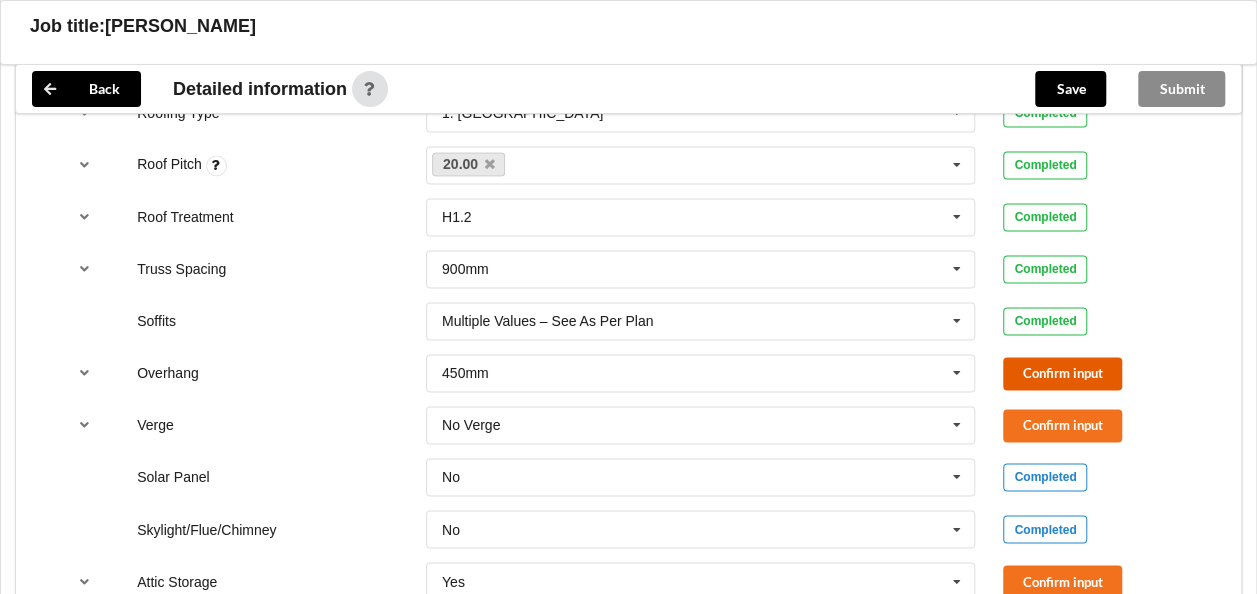 click on "Confirm input" at bounding box center [1062, 373] 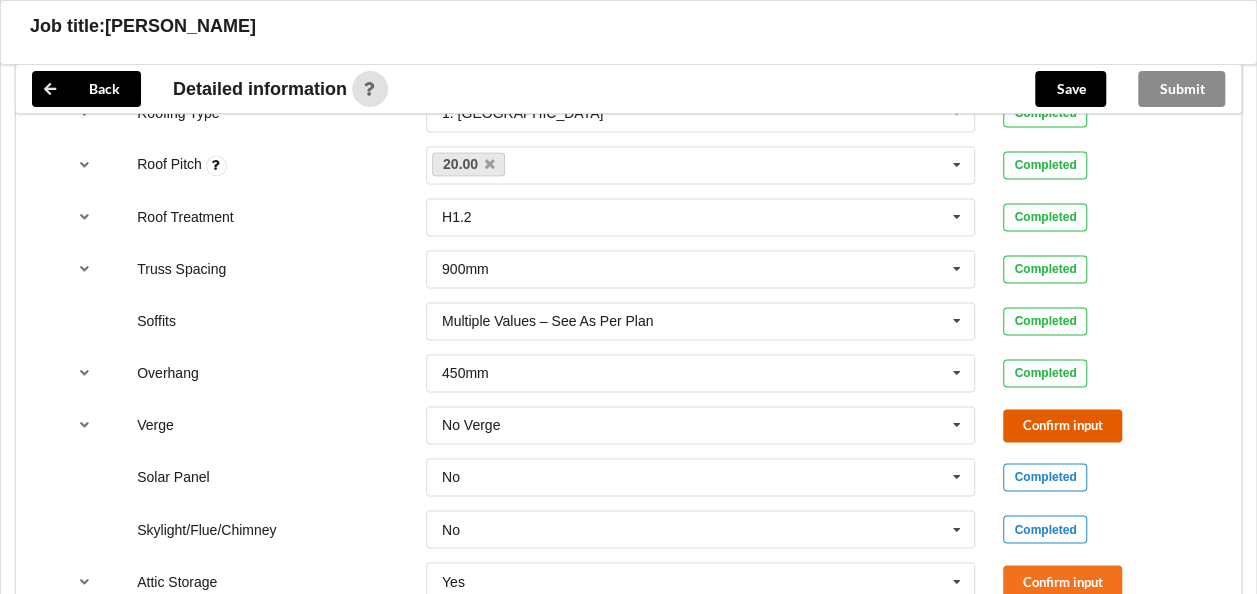 click on "Confirm input" at bounding box center [1062, 425] 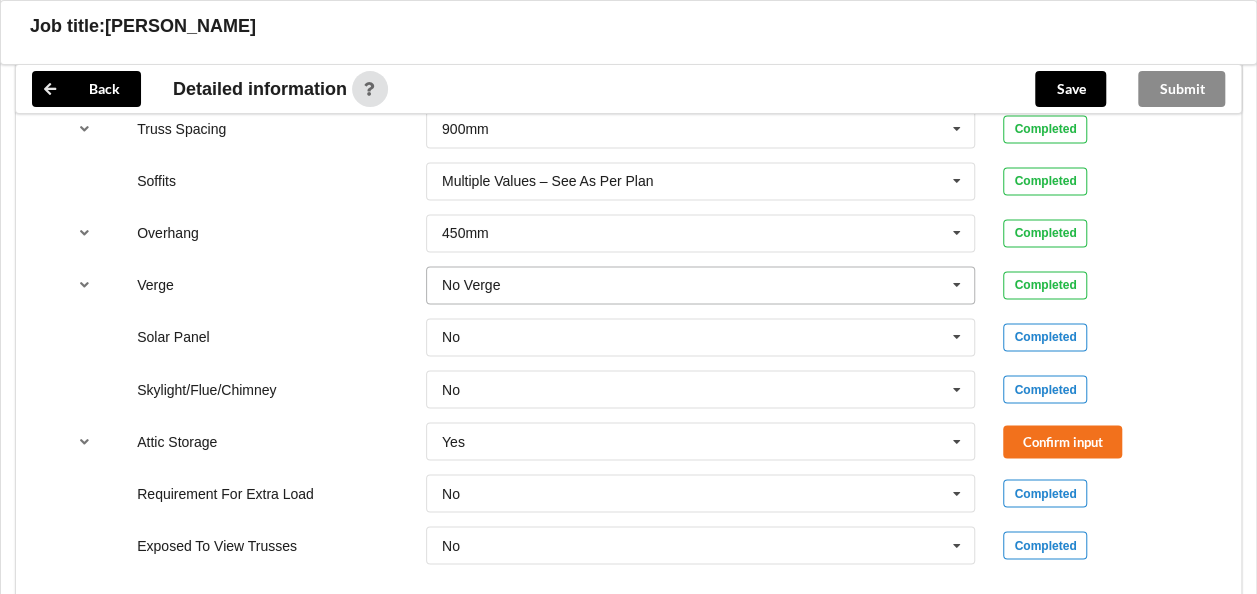 scroll, scrollTop: 1600, scrollLeft: 0, axis: vertical 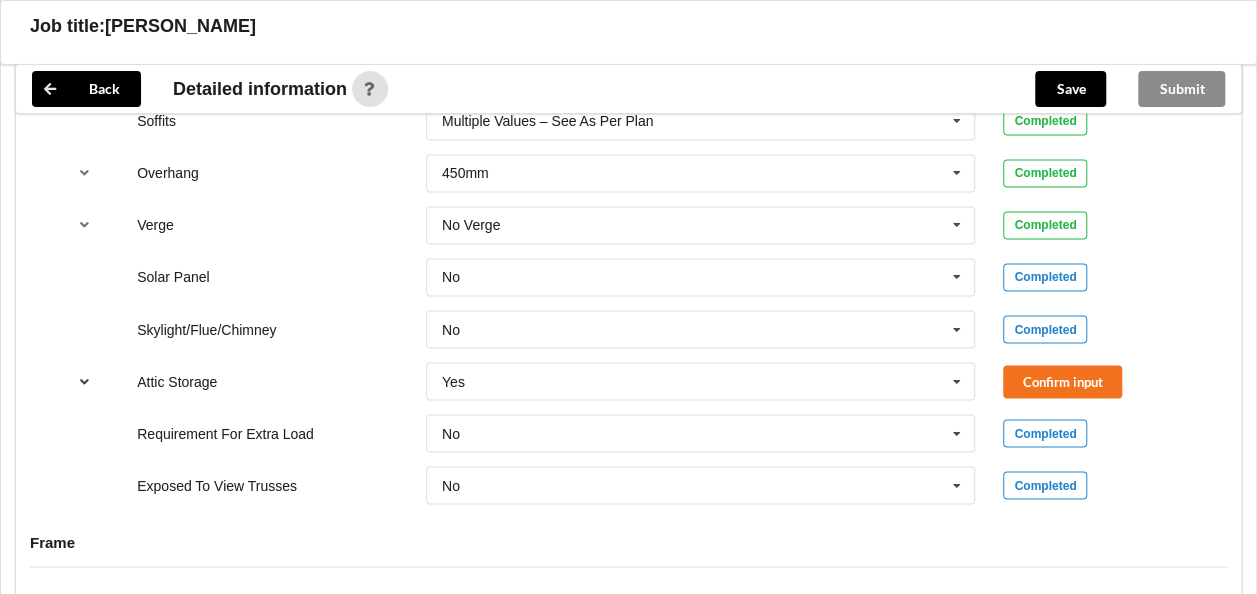 click at bounding box center (84, 380) 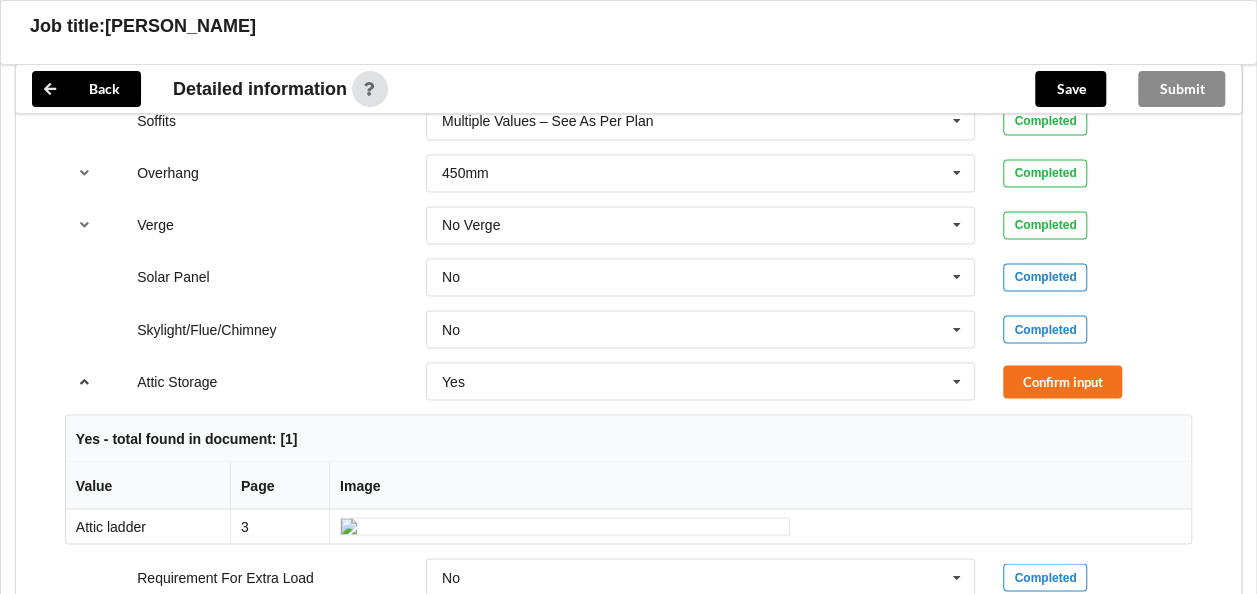 click at bounding box center (84, 380) 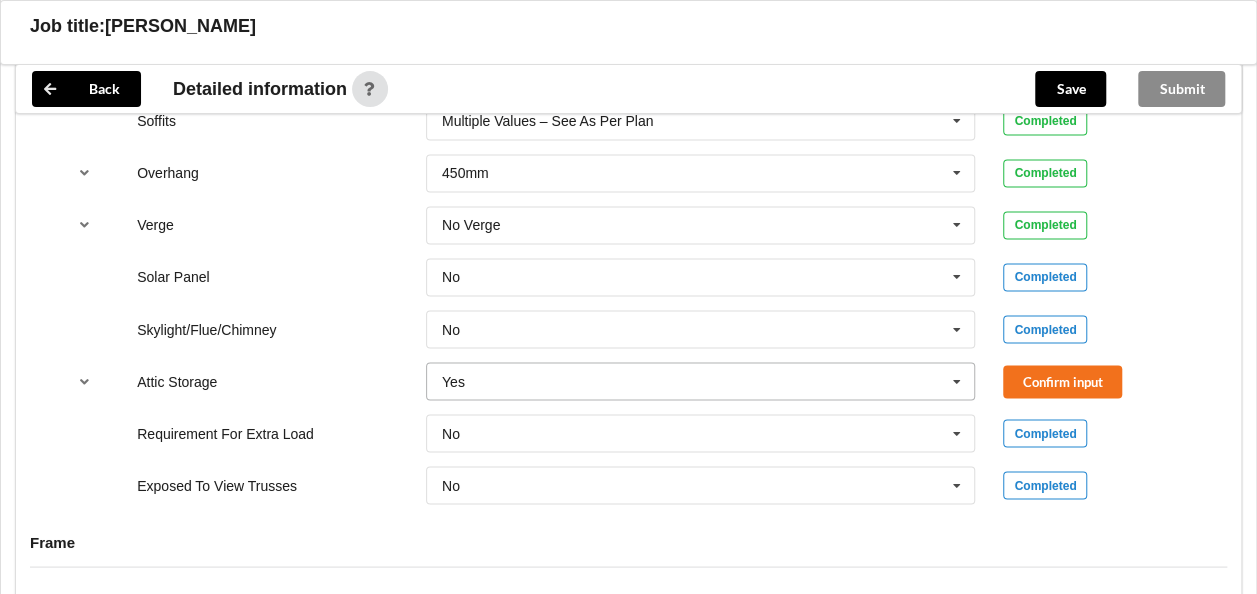 click at bounding box center (957, 381) 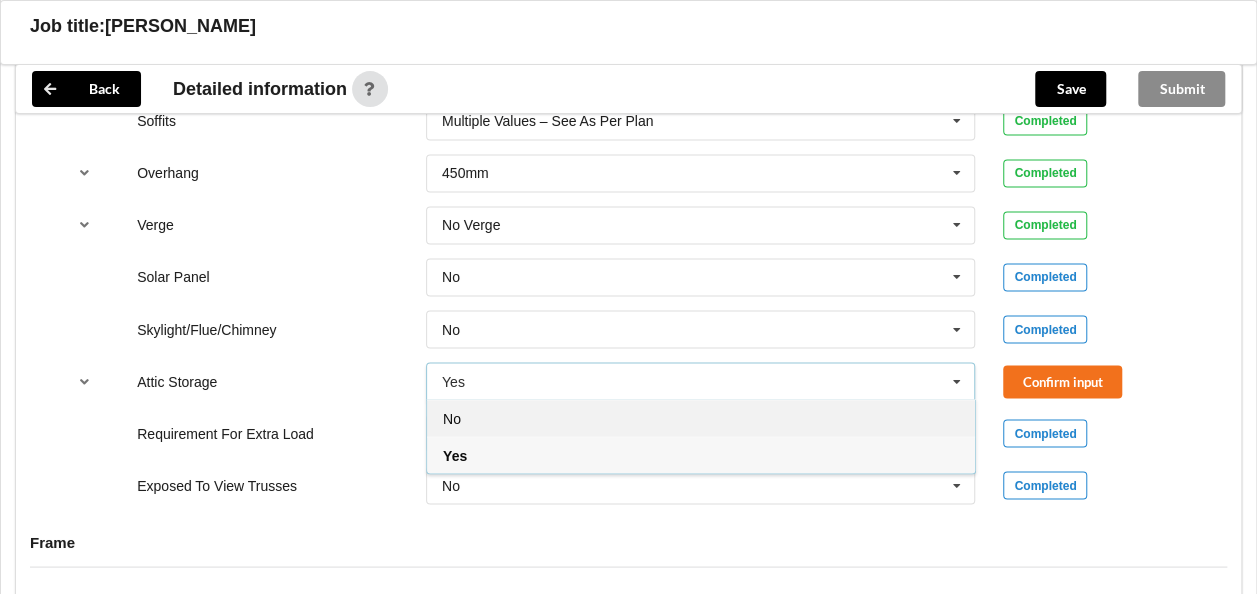 click on "No" at bounding box center (701, 417) 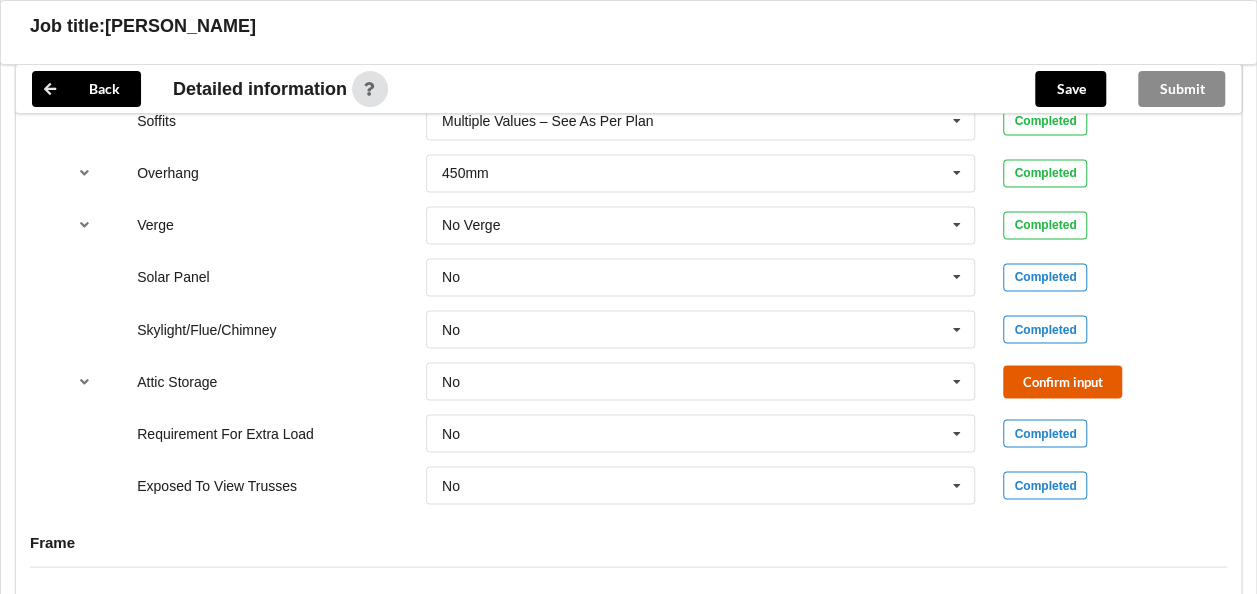 click on "Confirm input" at bounding box center [1062, 381] 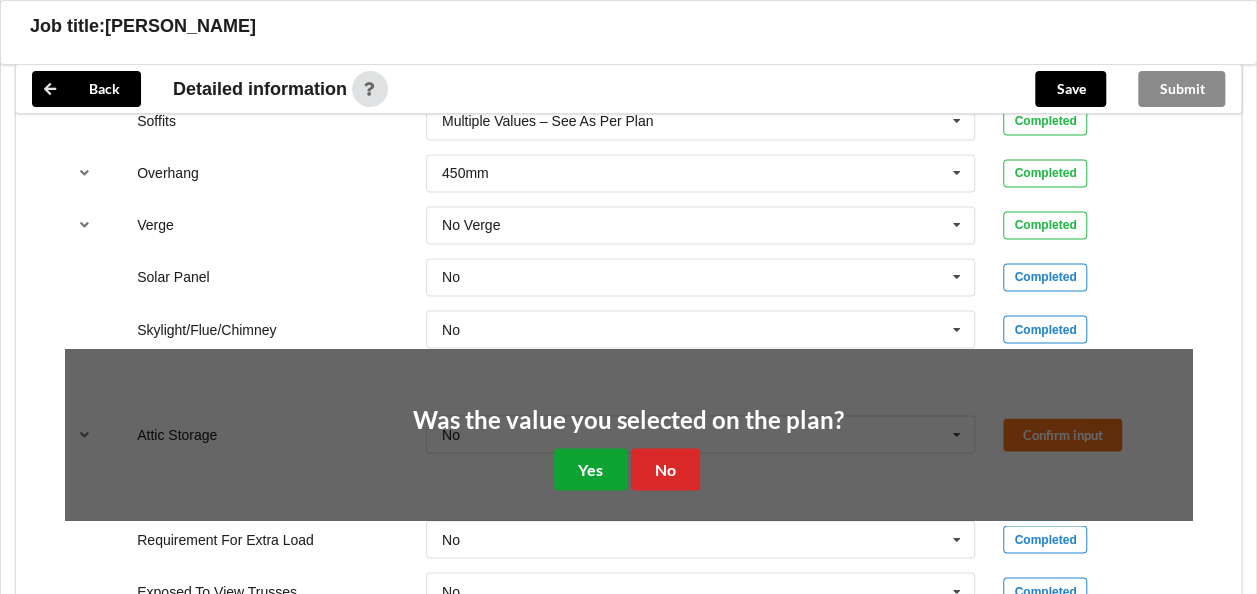 click on "Yes" at bounding box center (590, 468) 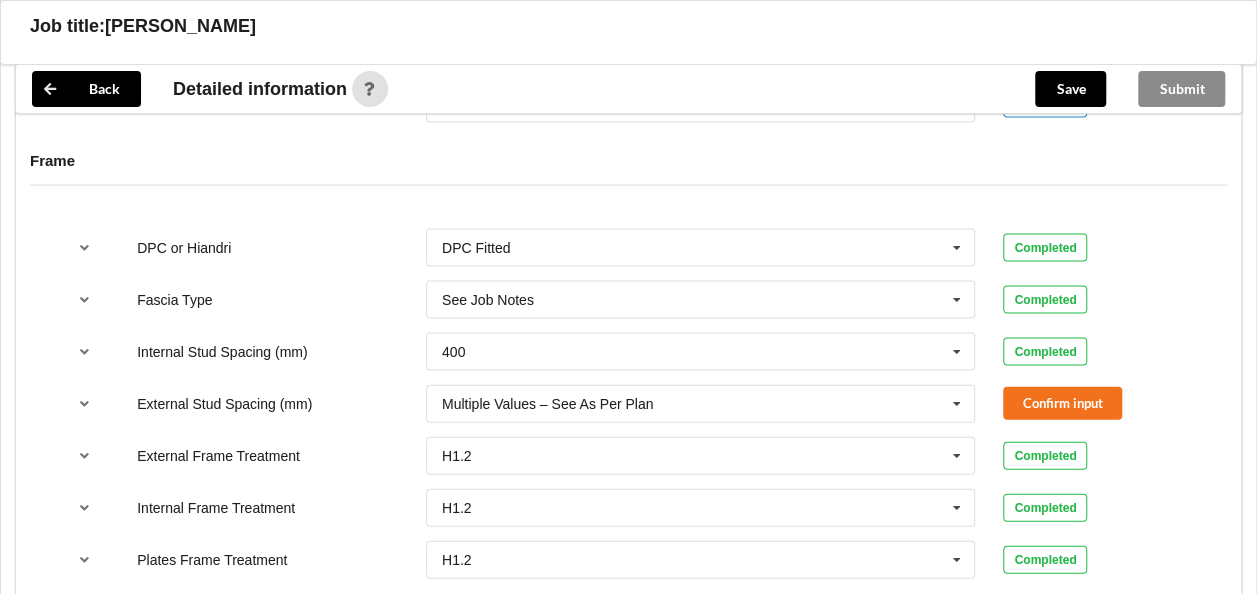 scroll, scrollTop: 2000, scrollLeft: 0, axis: vertical 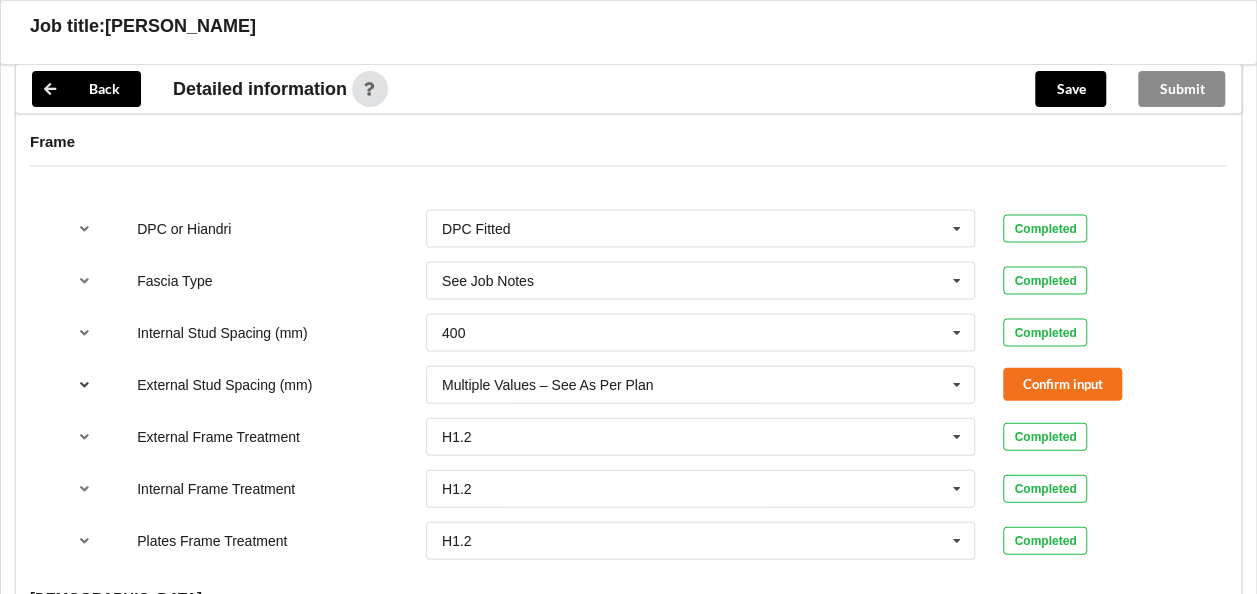 click at bounding box center [84, 384] 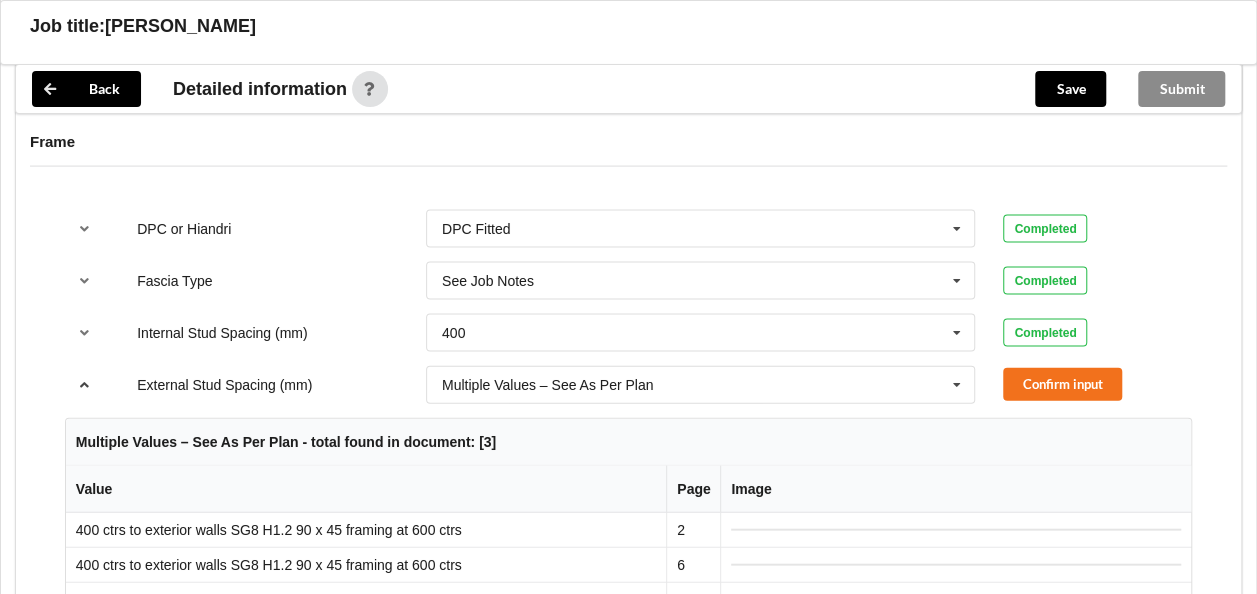 click at bounding box center [84, 384] 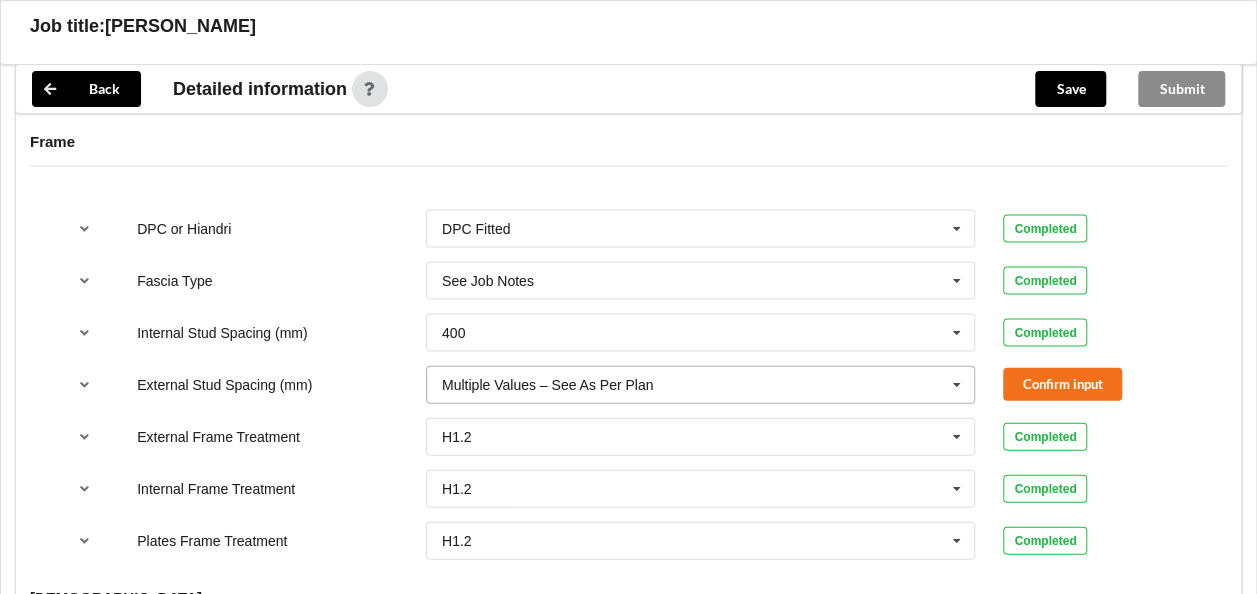 click on "Multiple Values – See As Per Plan" at bounding box center [547, 385] 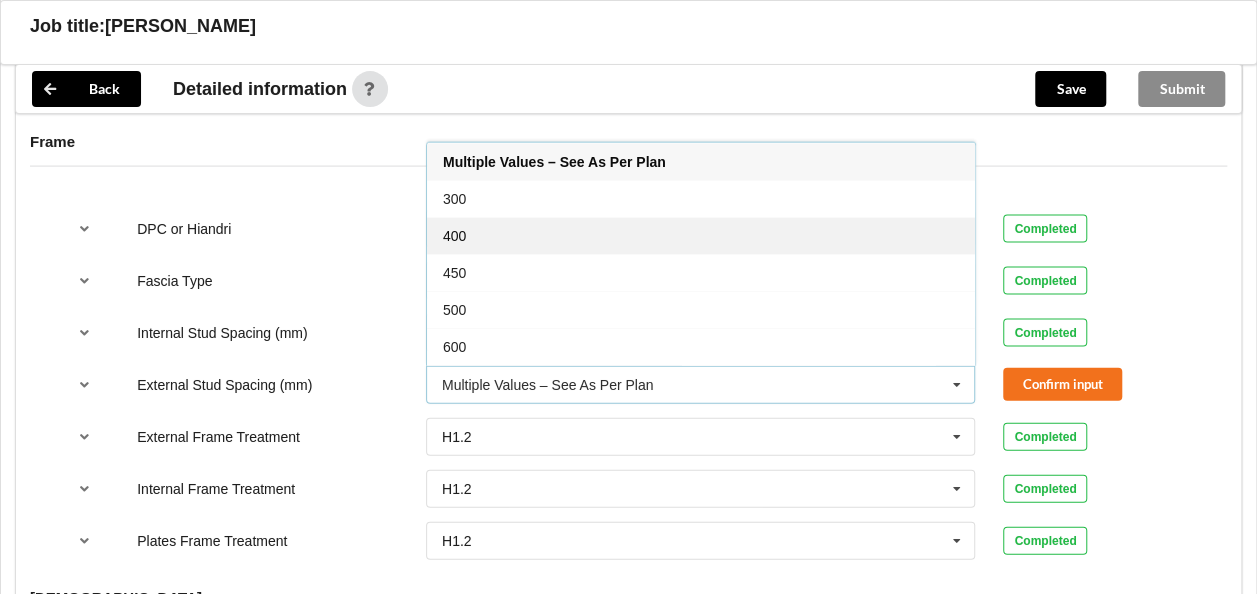 click on "400" at bounding box center [701, 235] 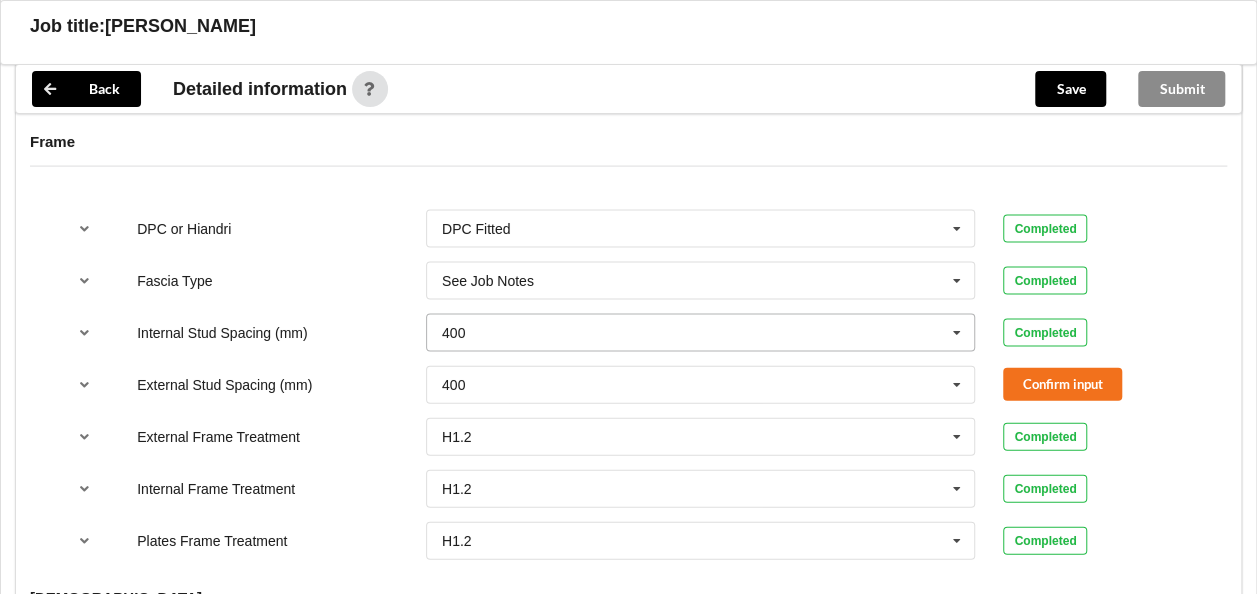 click at bounding box center [702, 333] 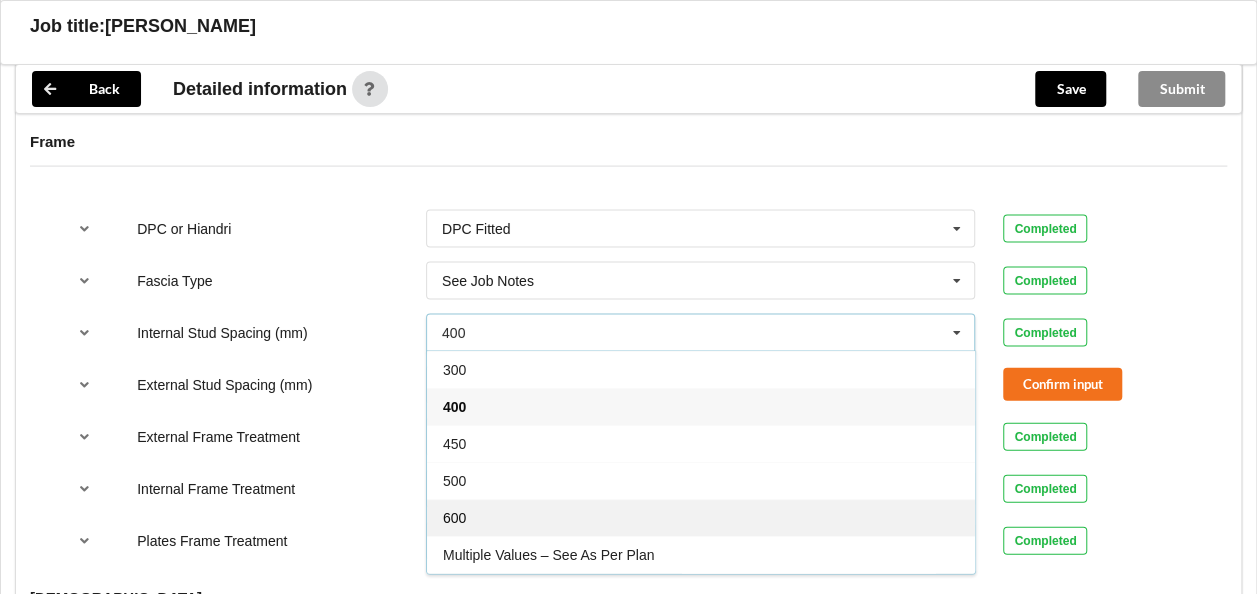 click on "600" at bounding box center [454, 518] 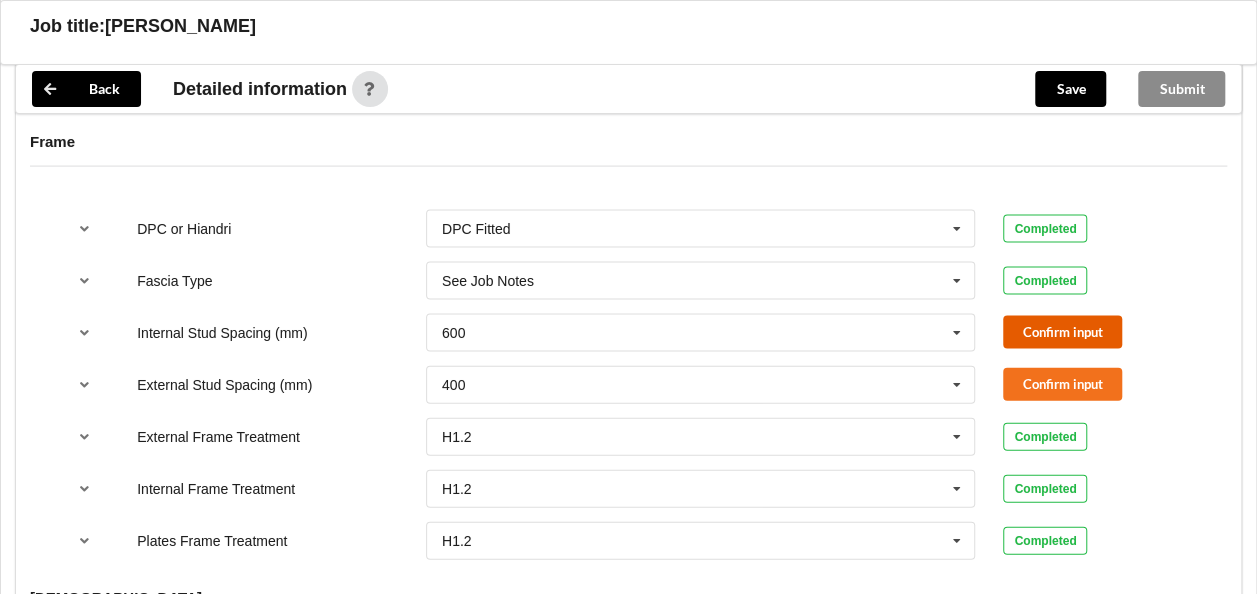 click on "Confirm input" at bounding box center [1062, 332] 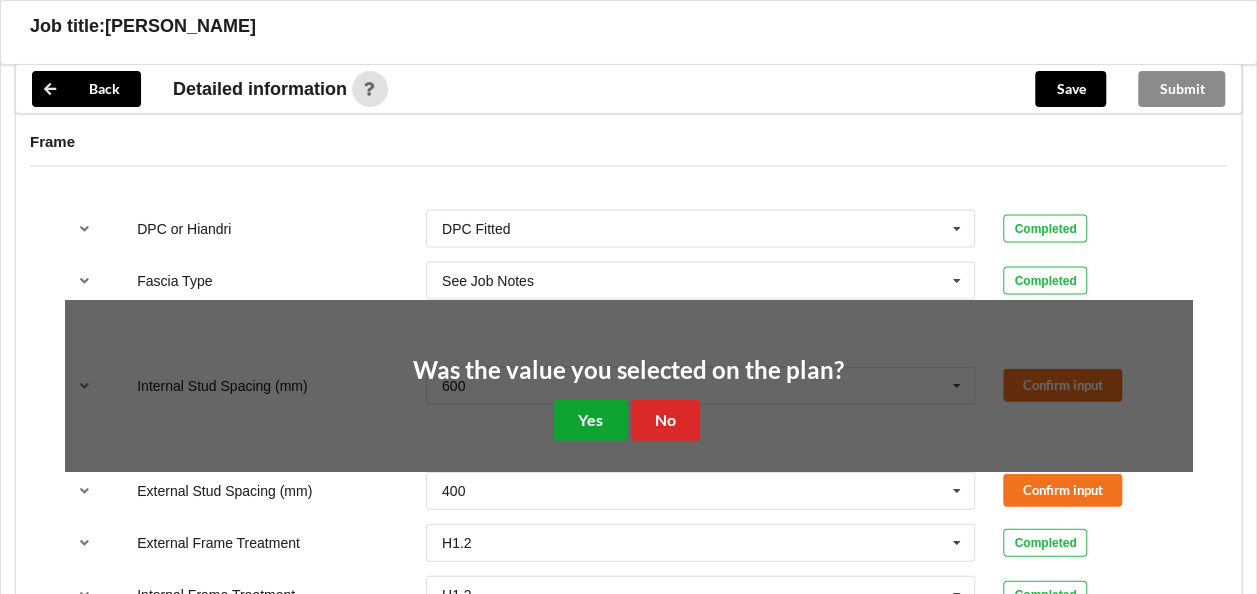 click on "Yes" at bounding box center [590, 420] 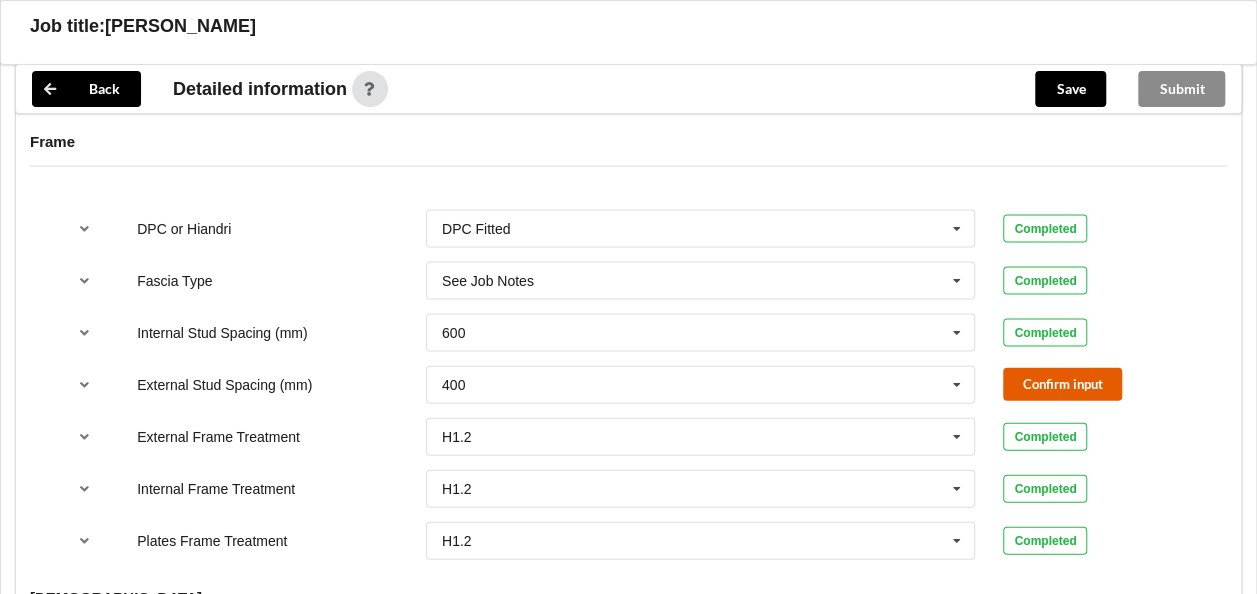 click on "Confirm input" at bounding box center (1062, 384) 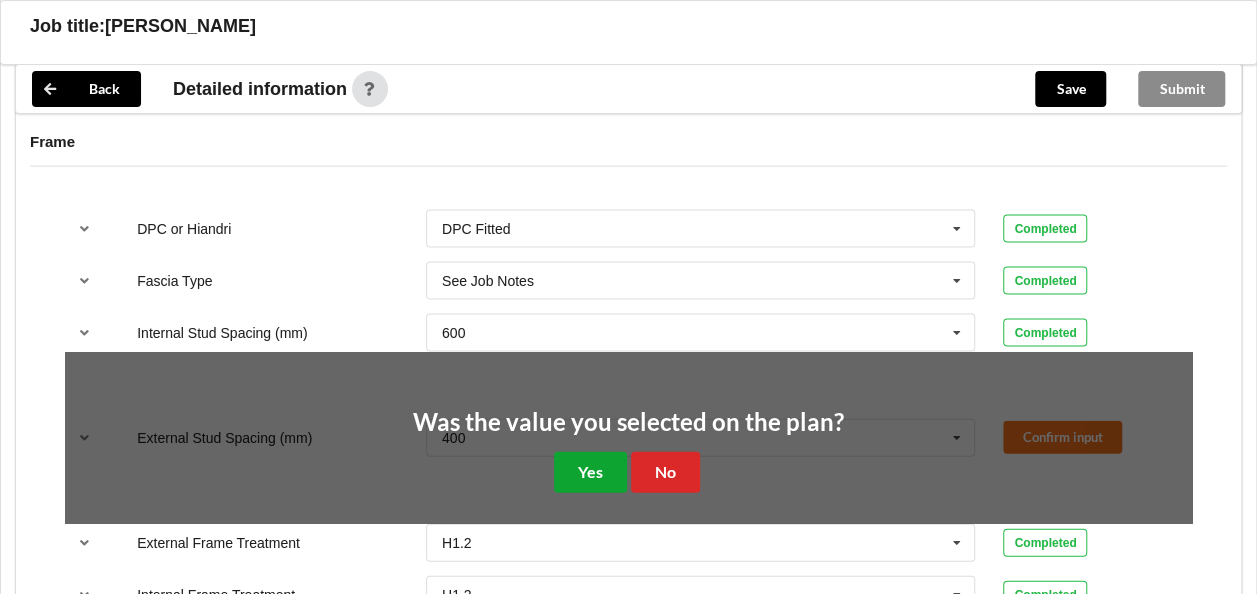 click on "Yes" at bounding box center (590, 472) 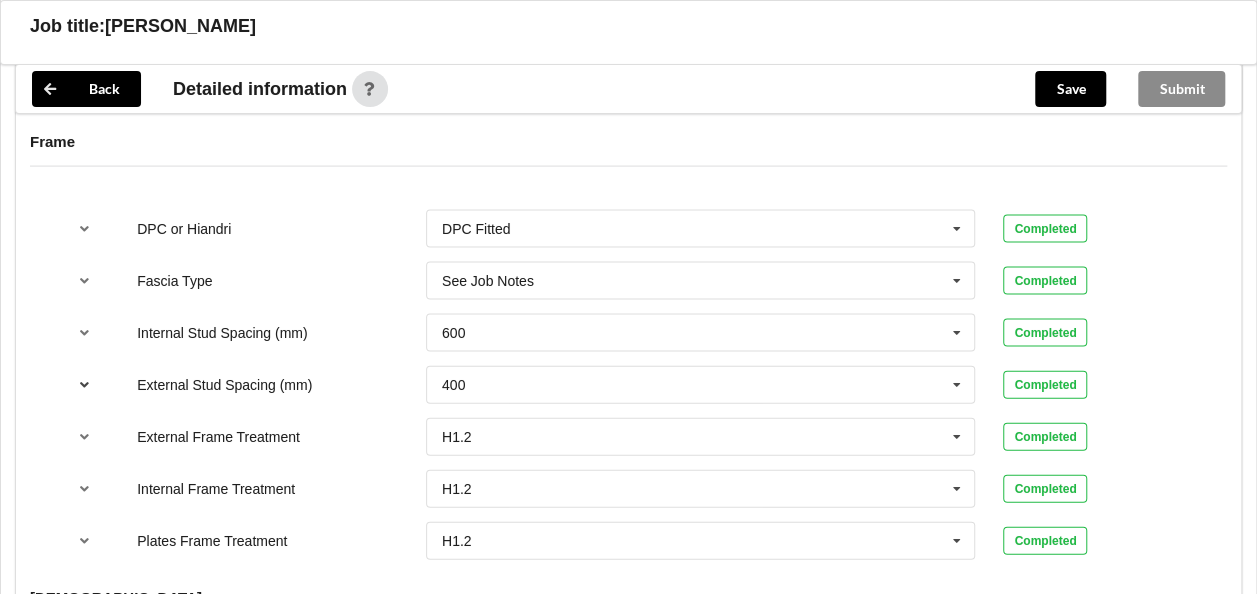 click at bounding box center [84, 384] 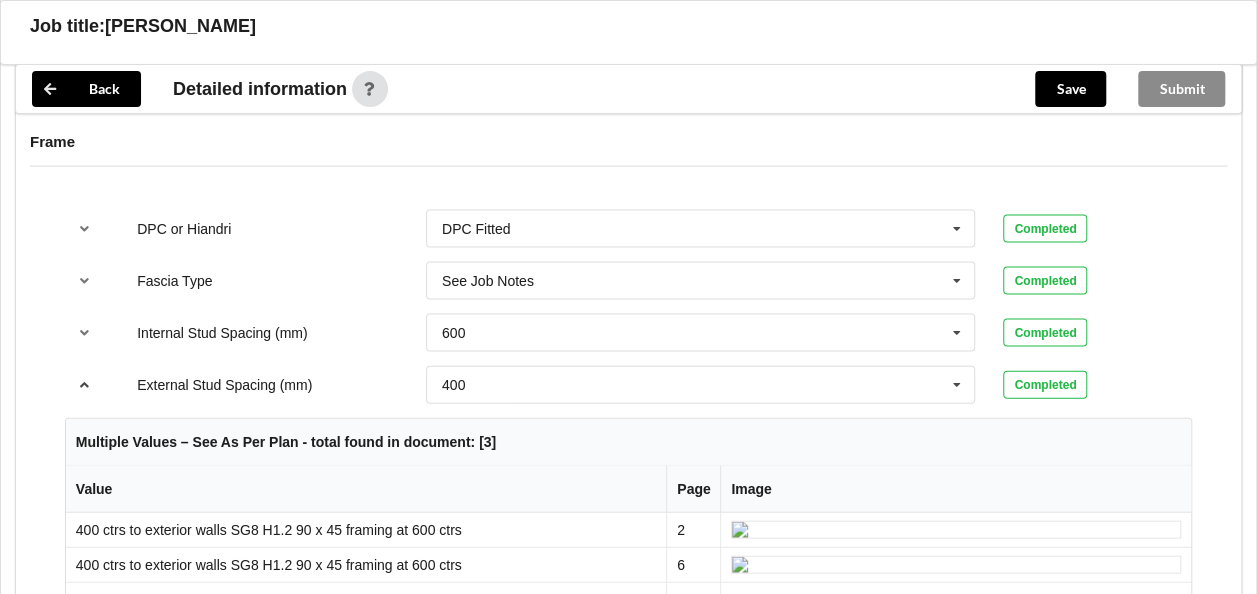 click at bounding box center (84, 384) 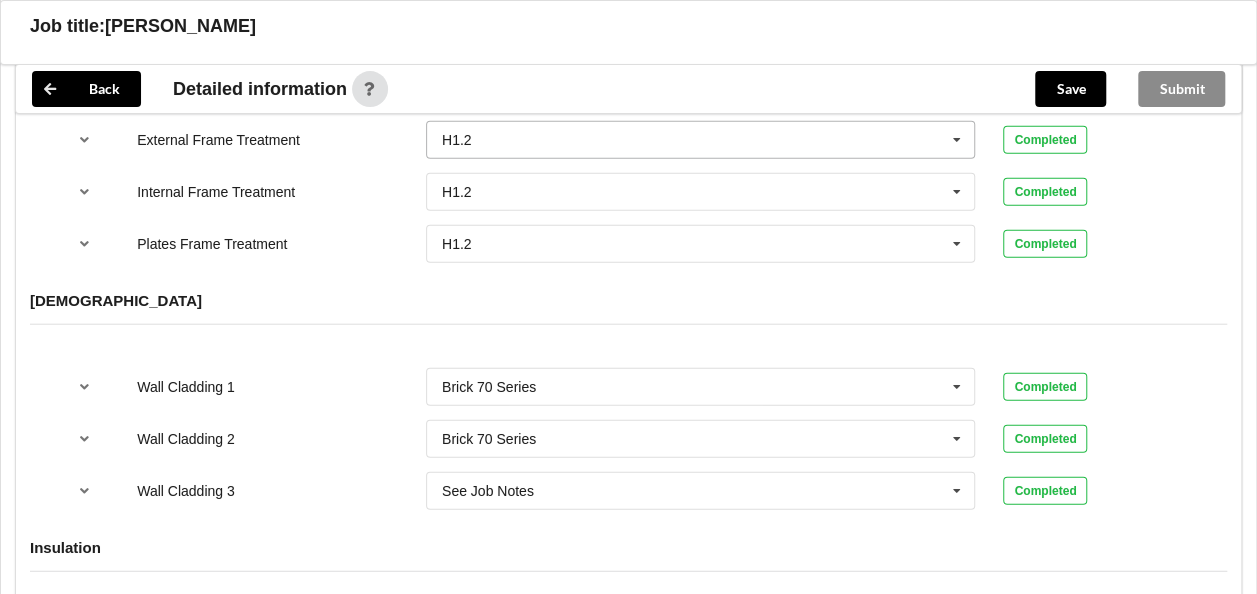 scroll, scrollTop: 2300, scrollLeft: 0, axis: vertical 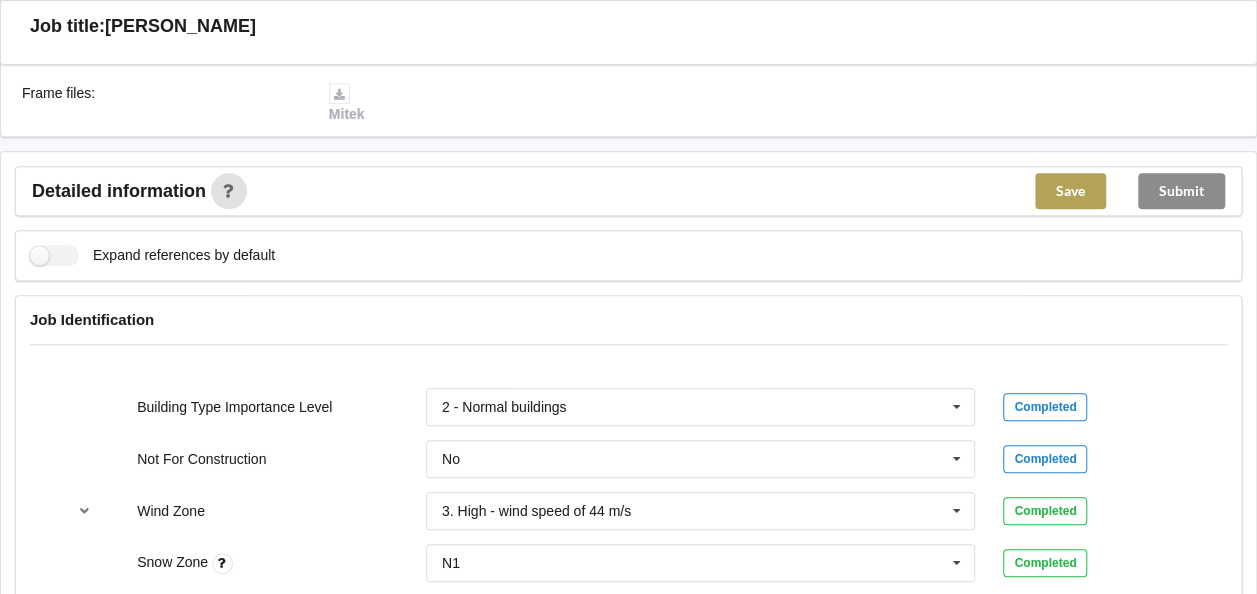 click on "Save" at bounding box center [1070, 191] 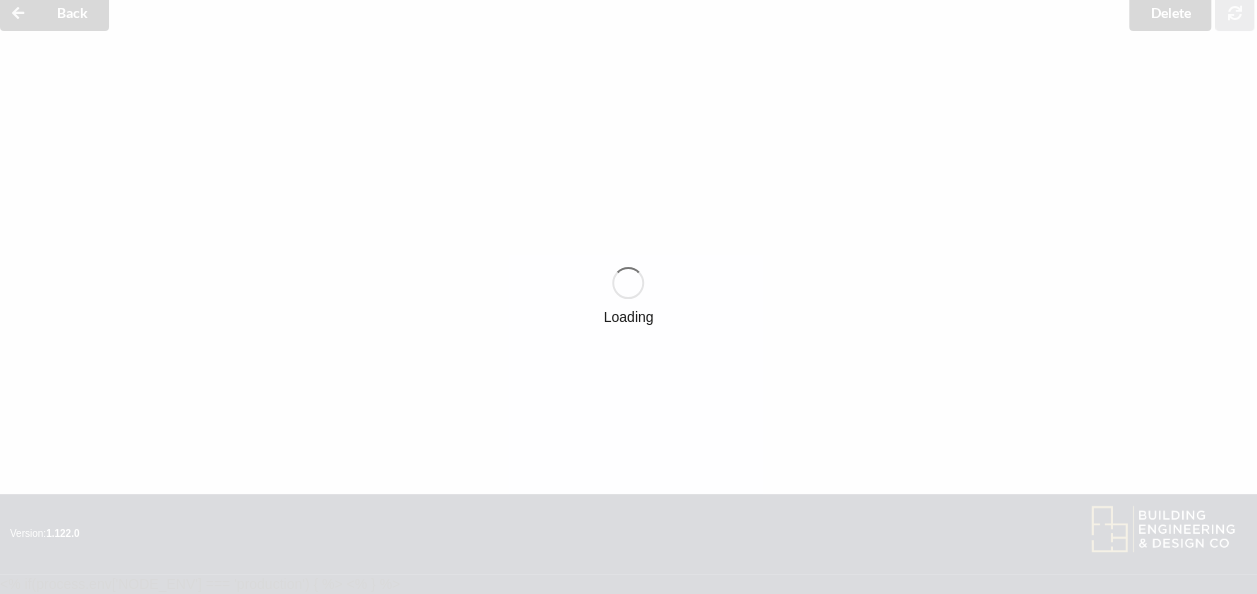 scroll, scrollTop: 600, scrollLeft: 0, axis: vertical 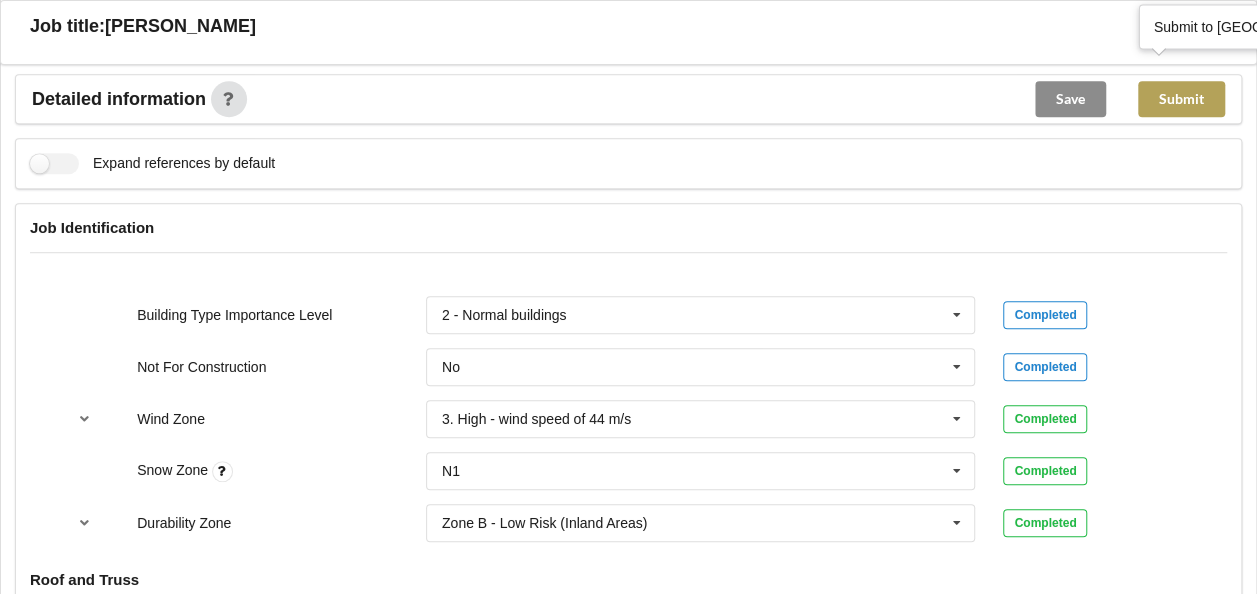 click on "Submit" at bounding box center [1181, 99] 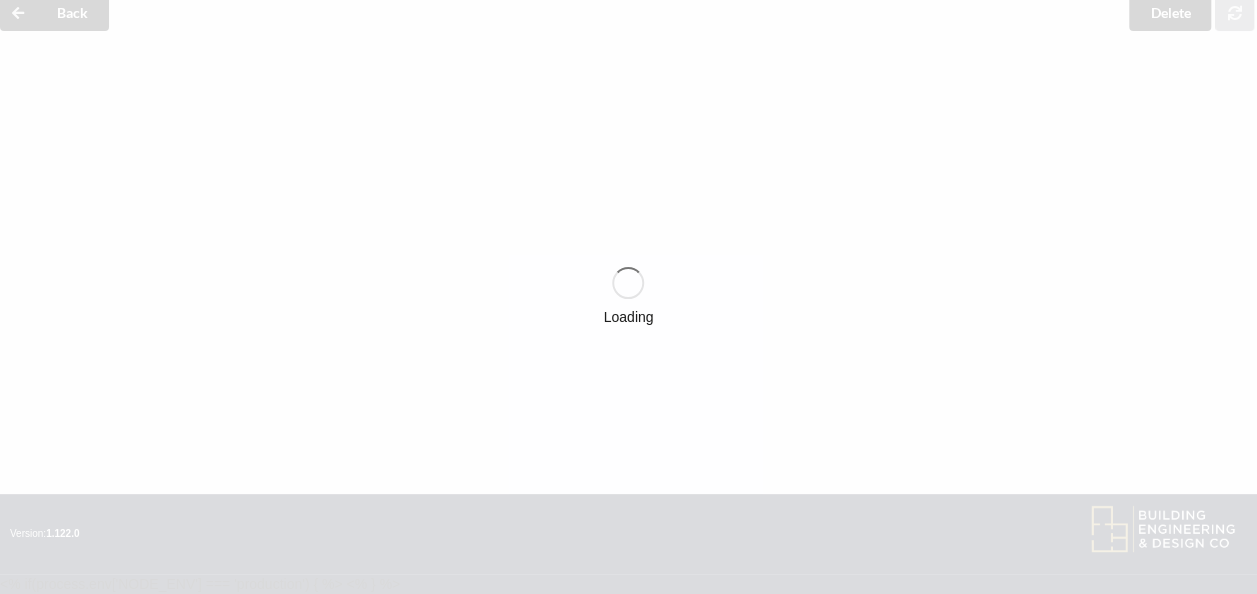 scroll, scrollTop: 600, scrollLeft: 0, axis: vertical 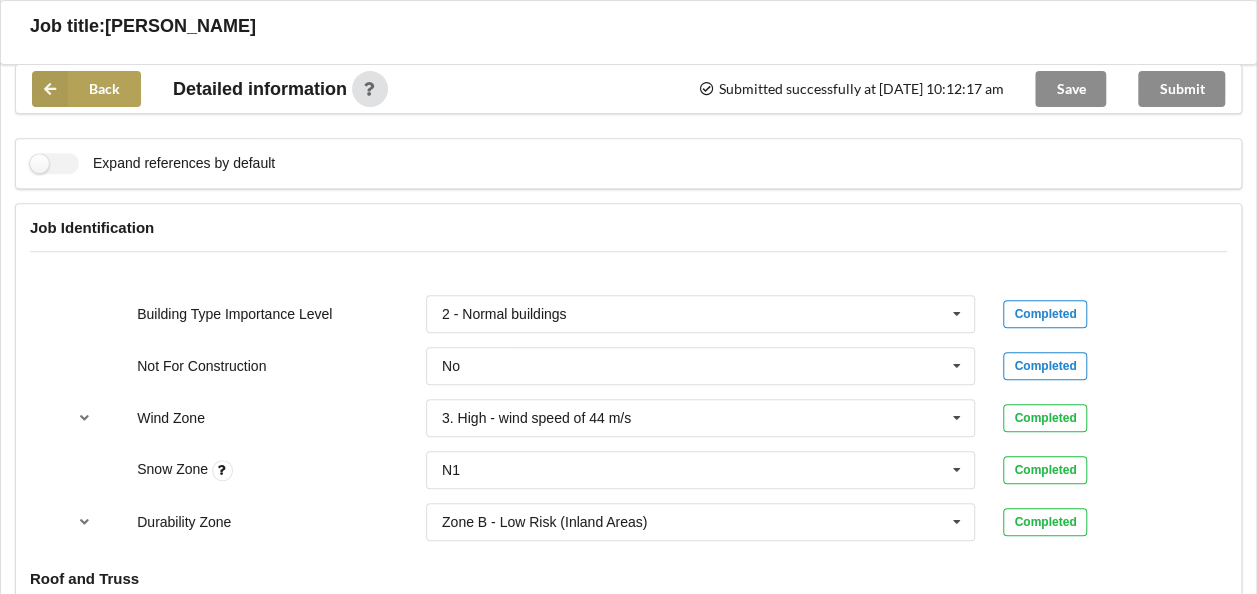 click on "Back" at bounding box center (86, 89) 